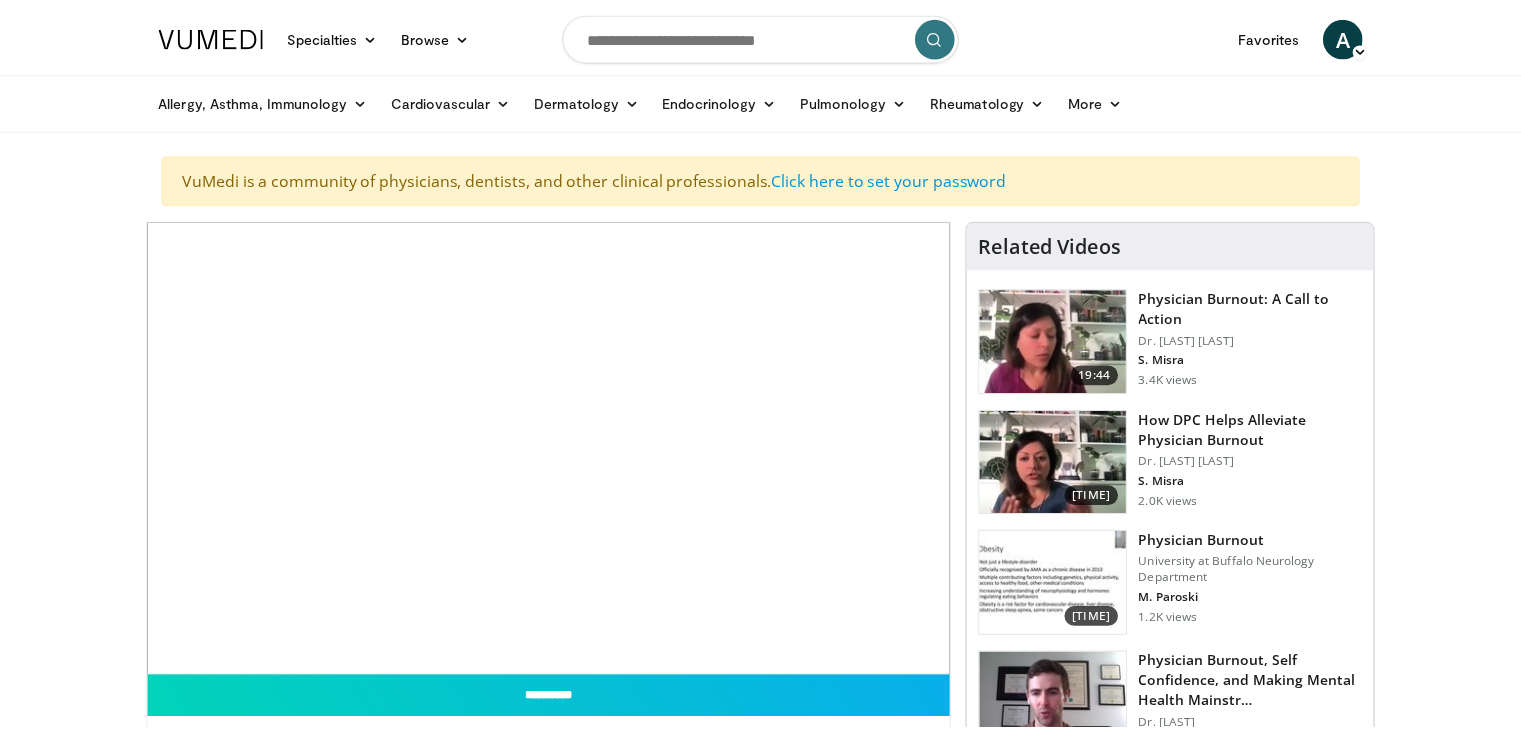 scroll, scrollTop: 0, scrollLeft: 0, axis: both 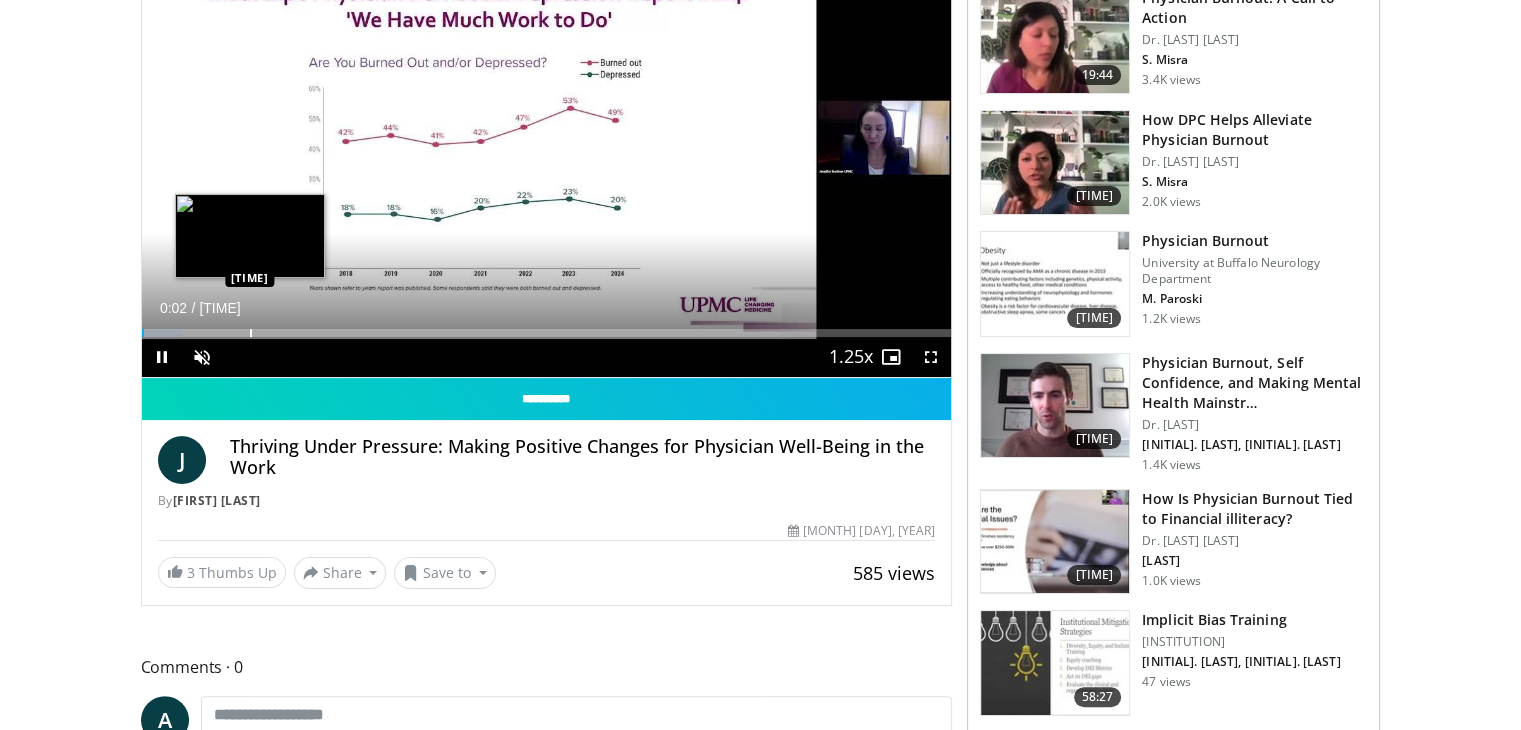 click on "Loaded :  5.12% 00:02 01:43" at bounding box center [547, 327] 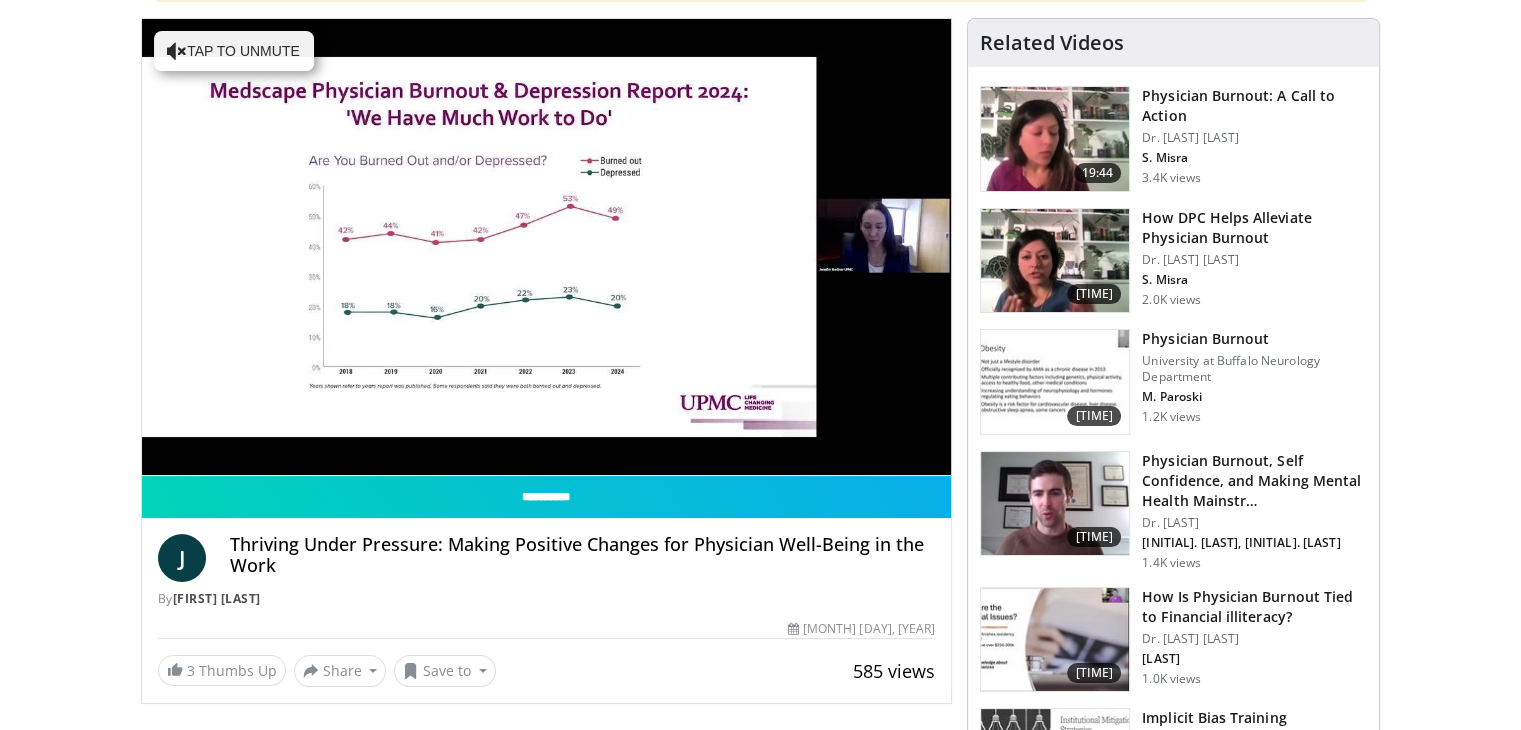 scroll, scrollTop: 200, scrollLeft: 0, axis: vertical 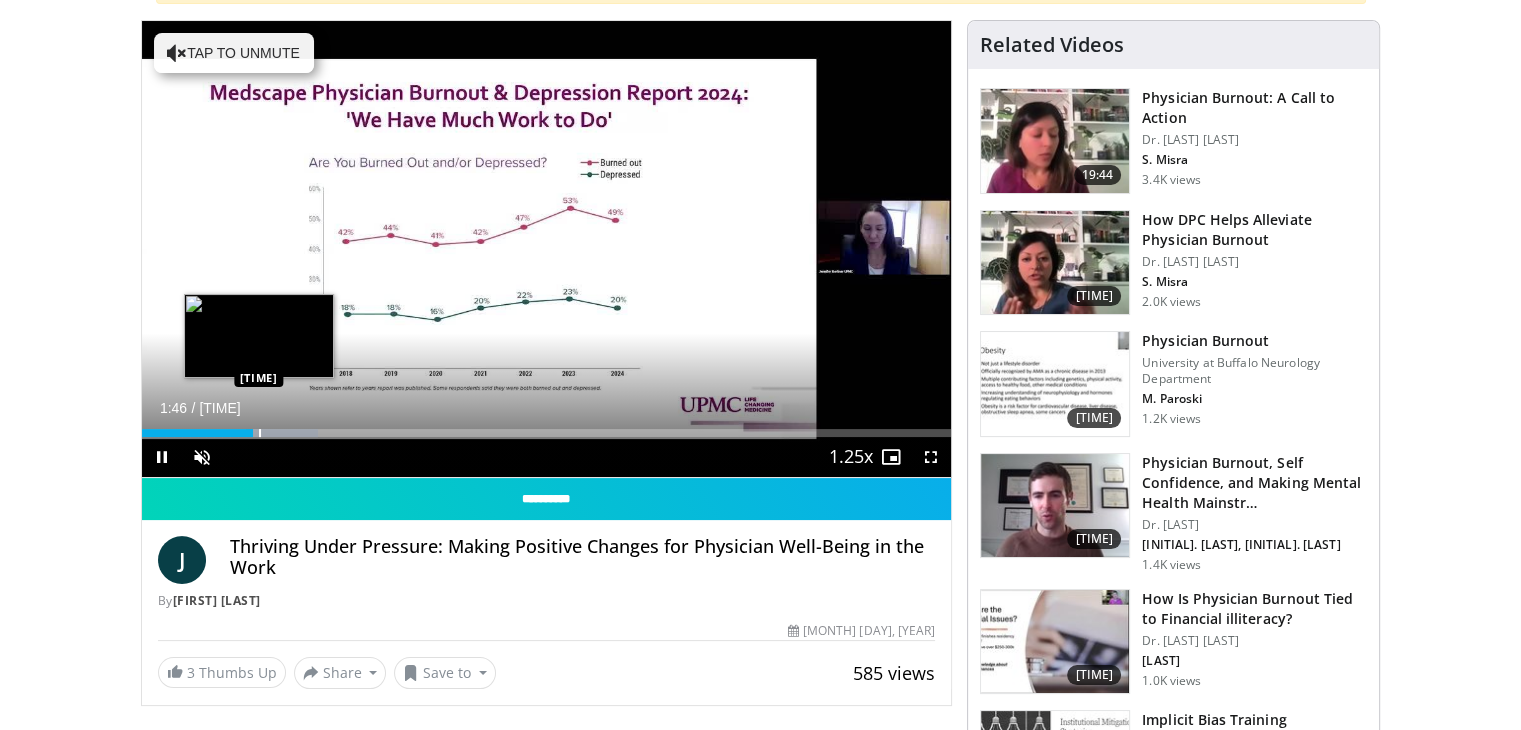 click on "Loaded :  21.77% [TIME] [TIME]" at bounding box center (547, 427) 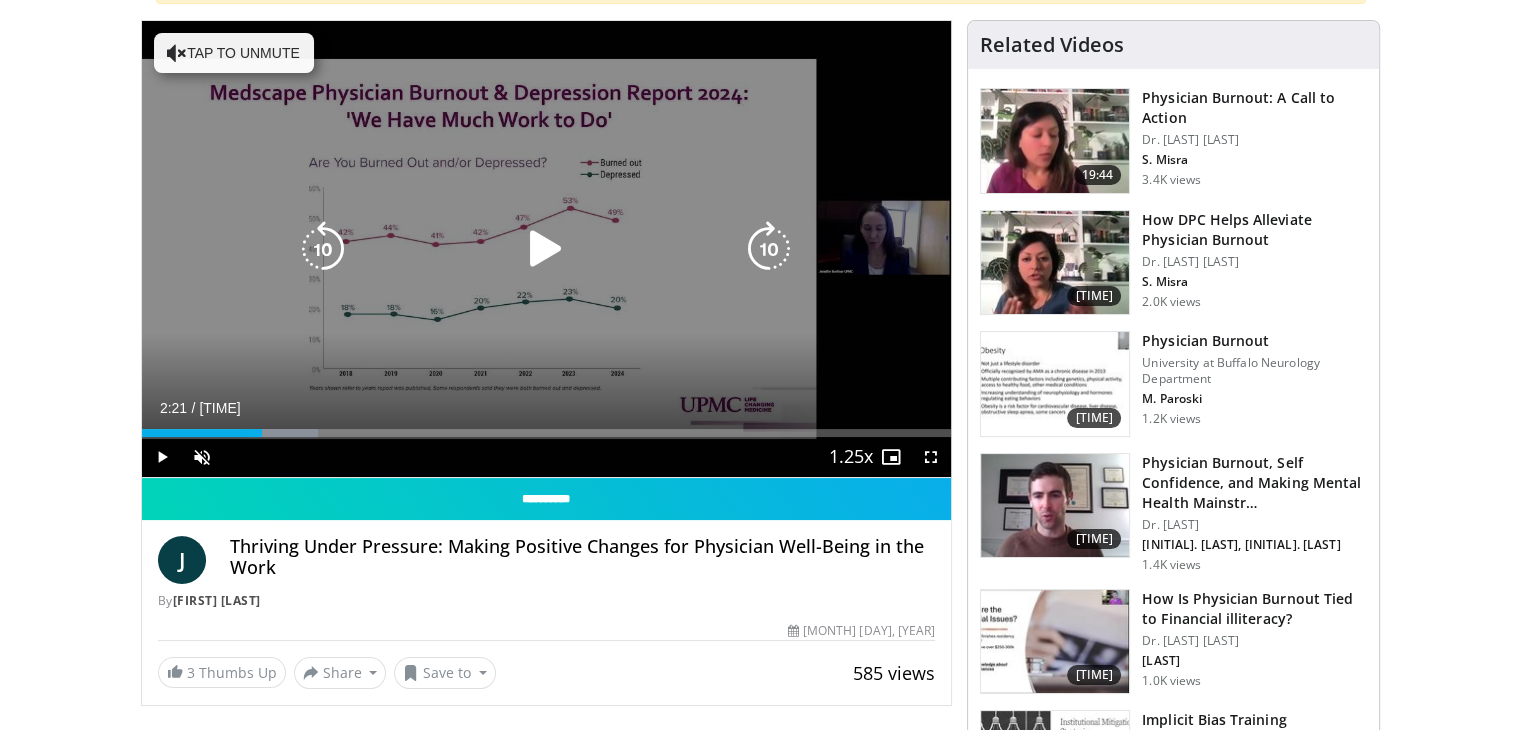 click at bounding box center (282, 433) 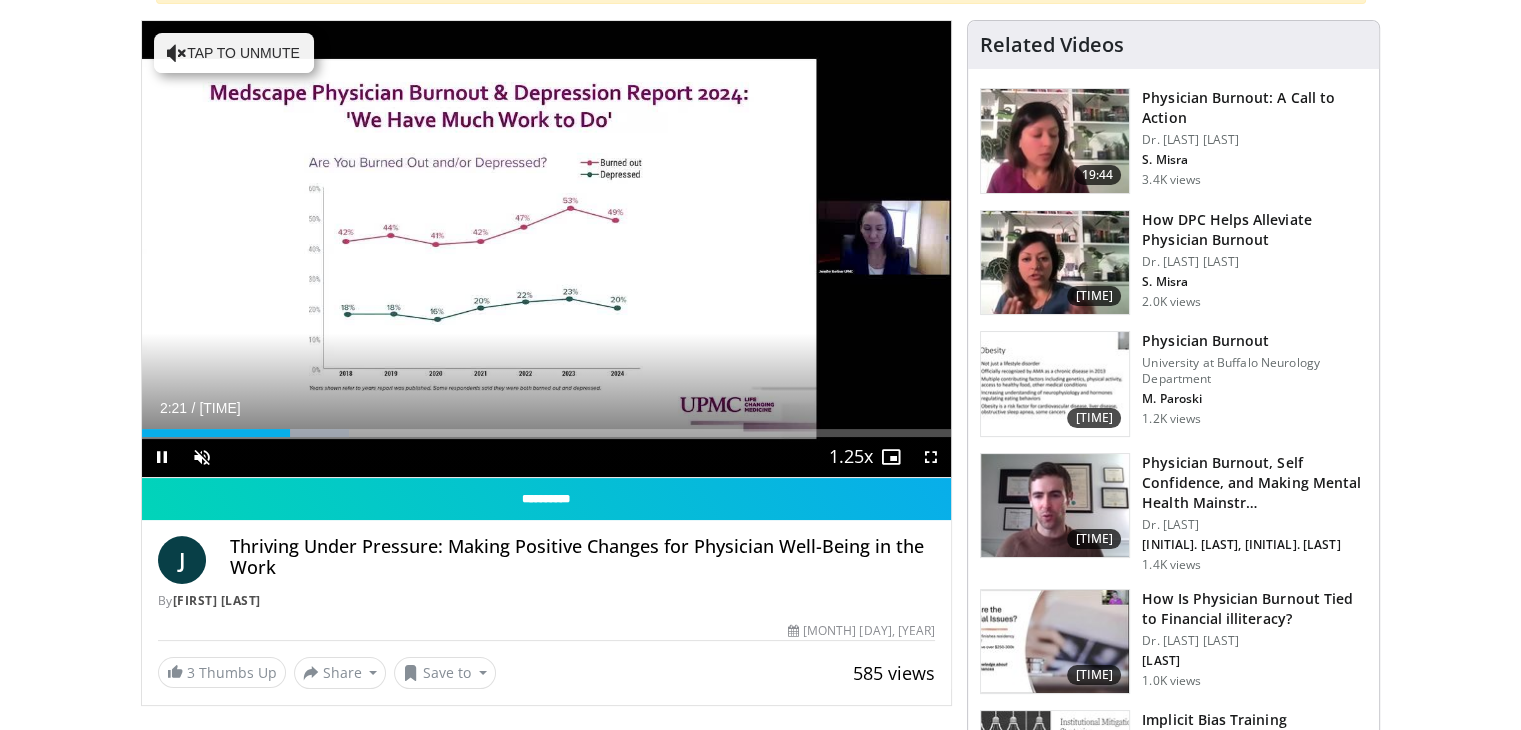 click on "Current Time  [TIME] / Duration  [TIME] Pause Skip Backward Skip Forward Unmute Loaded :  [PERCENTAGE] [TIME] [TIME] Stream Type  LIVE Seek to live, currently behind live LIVE   [RATE] Playback Rate [RATE] [RATE] [RATE] [RATE] , selected [RATE] [RATE] [RATE] Chapters Chapters Descriptions descriptions off , selected Captions captions settings , opens captions settings dialog captions off , selected Audio Track en (Main) , selected Fullscreen Enable picture-in-picture mode" at bounding box center [547, 457] 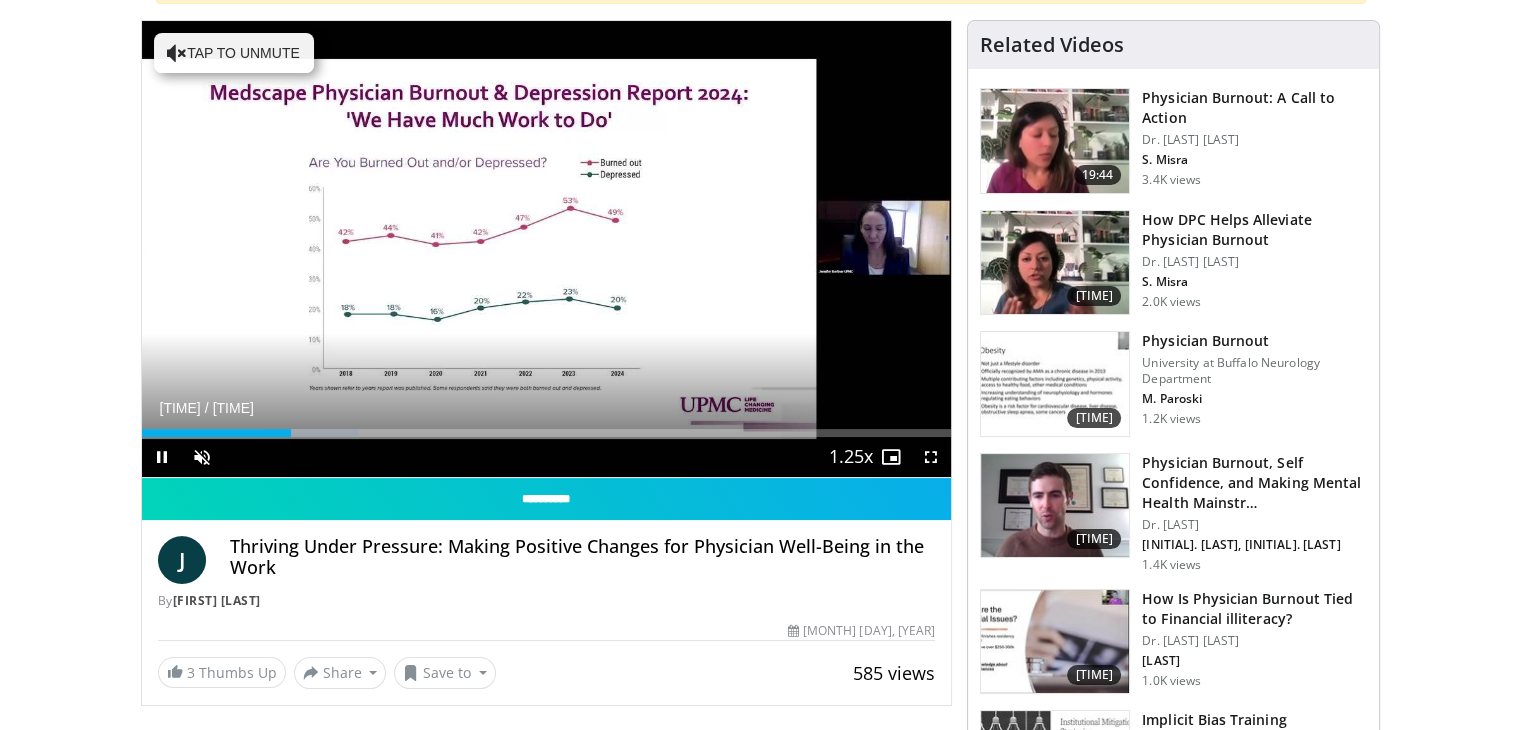 click on "Current Time  [TIME] / Duration  [TIME] Pause Skip Backward Skip Forward Unmute Loaded :  26.89% [TIME] [TIME] Stream Type  LIVE Seek to live, currently behind live LIVE   1.25x Playback Rate 0.5x 0.75x 1x 1.25x , selected 1.5x 1.75x 2x Chapters Chapters Descriptions descriptions off , selected Captions captions settings , opens captions settings dialog captions off , selected Audio Track en (Main) , selected Fullscreen Enable picture-in-picture mode" at bounding box center (547, 457) 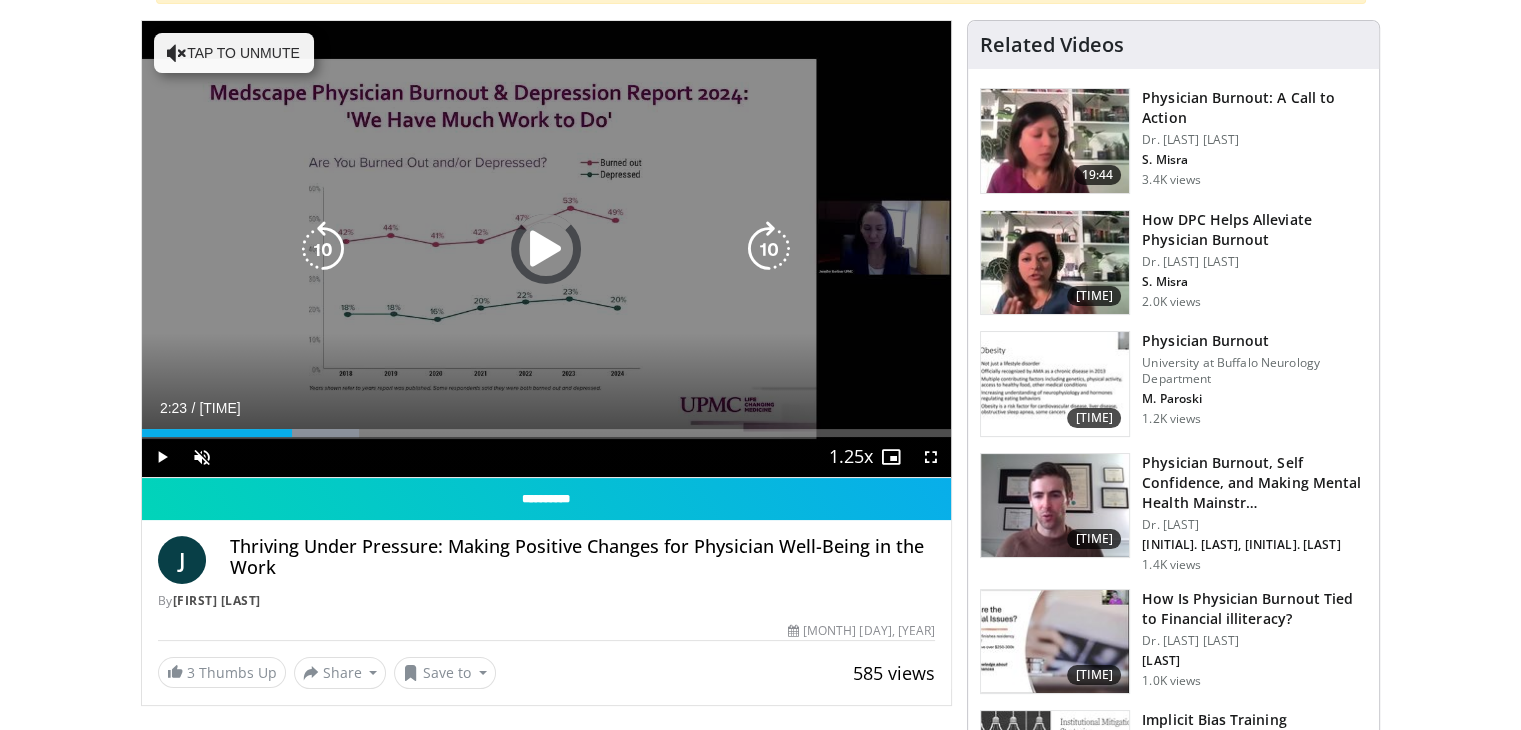click on "Loaded :  26.89% 02:23 04:12" at bounding box center [547, 433] 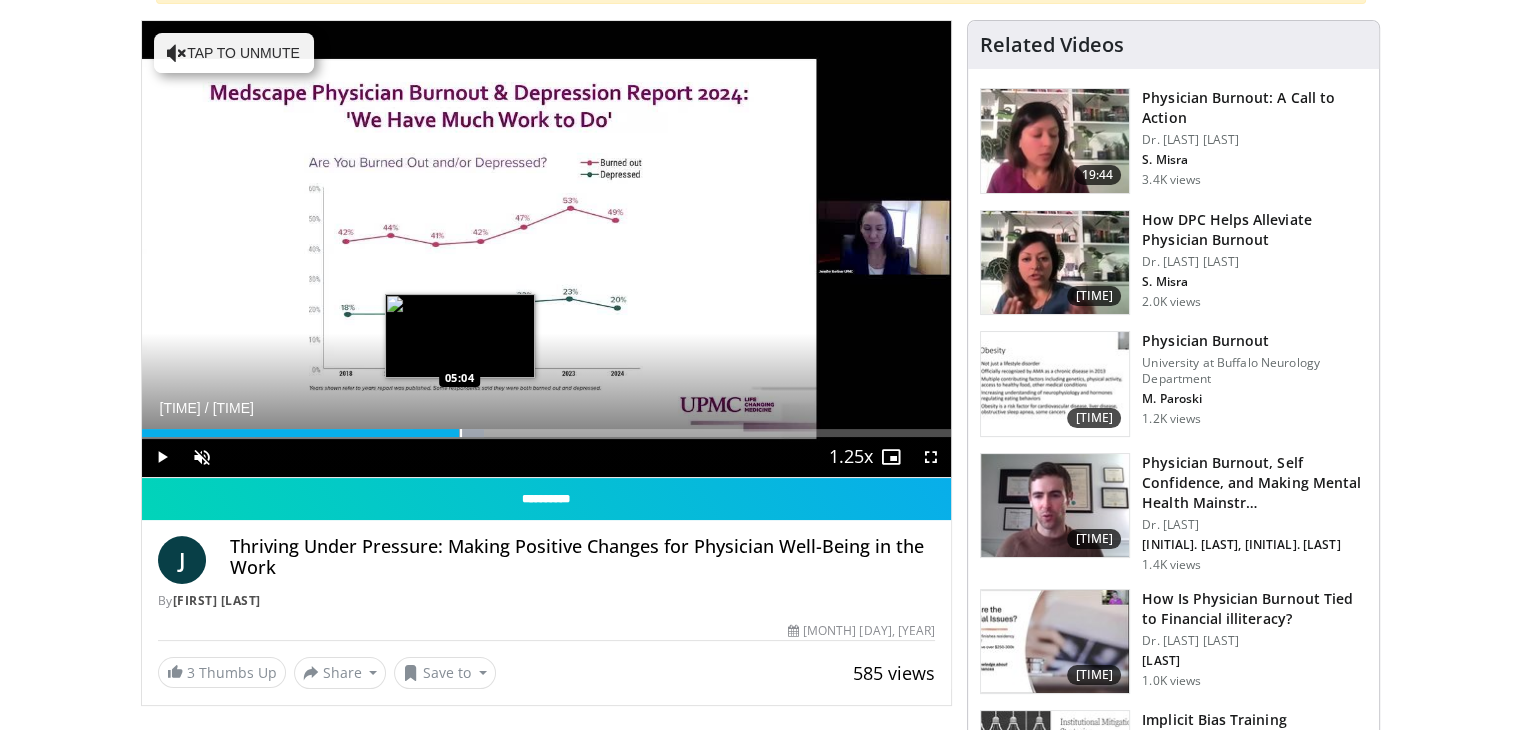 click at bounding box center [461, 433] 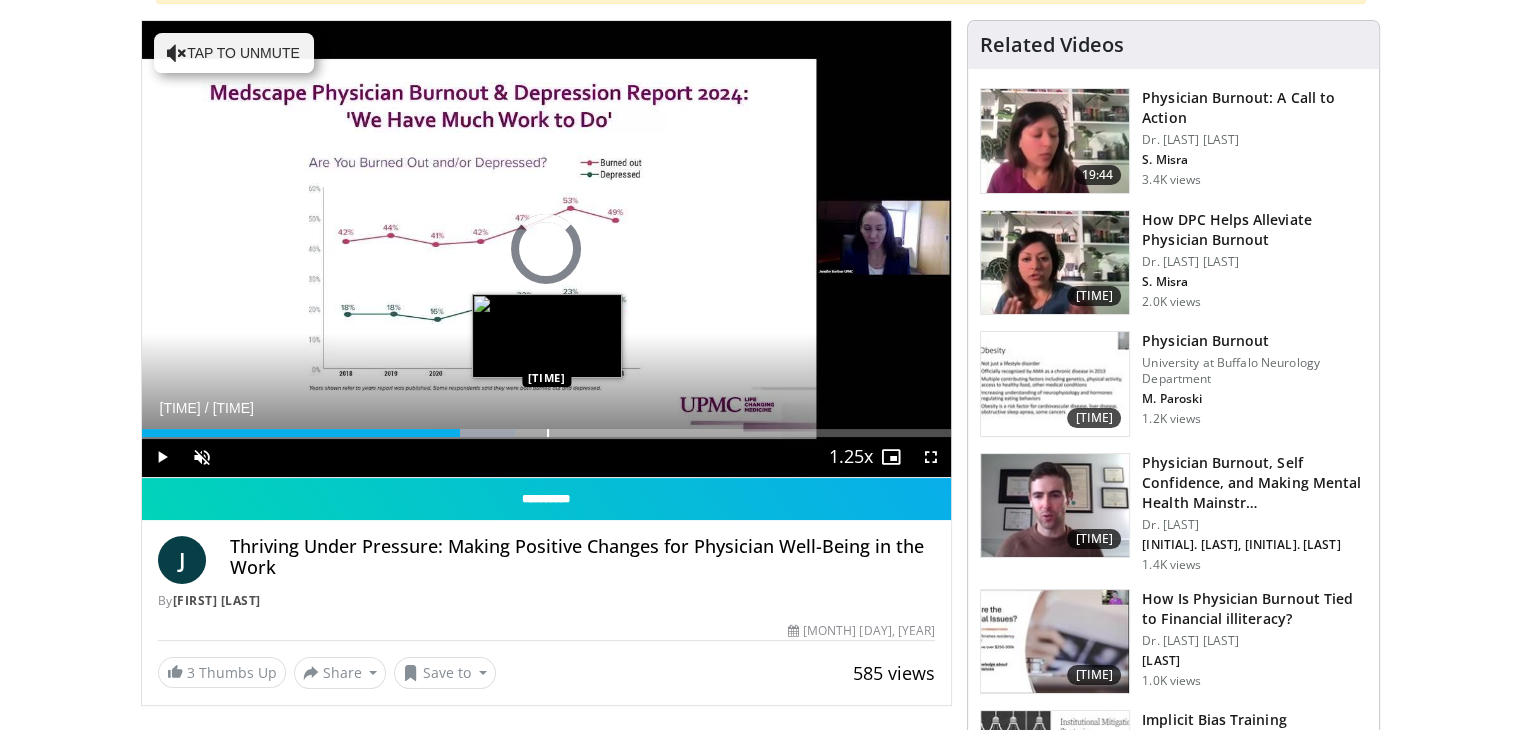 click on "Loaded :  46.10% 05:05 06:27" at bounding box center (547, 427) 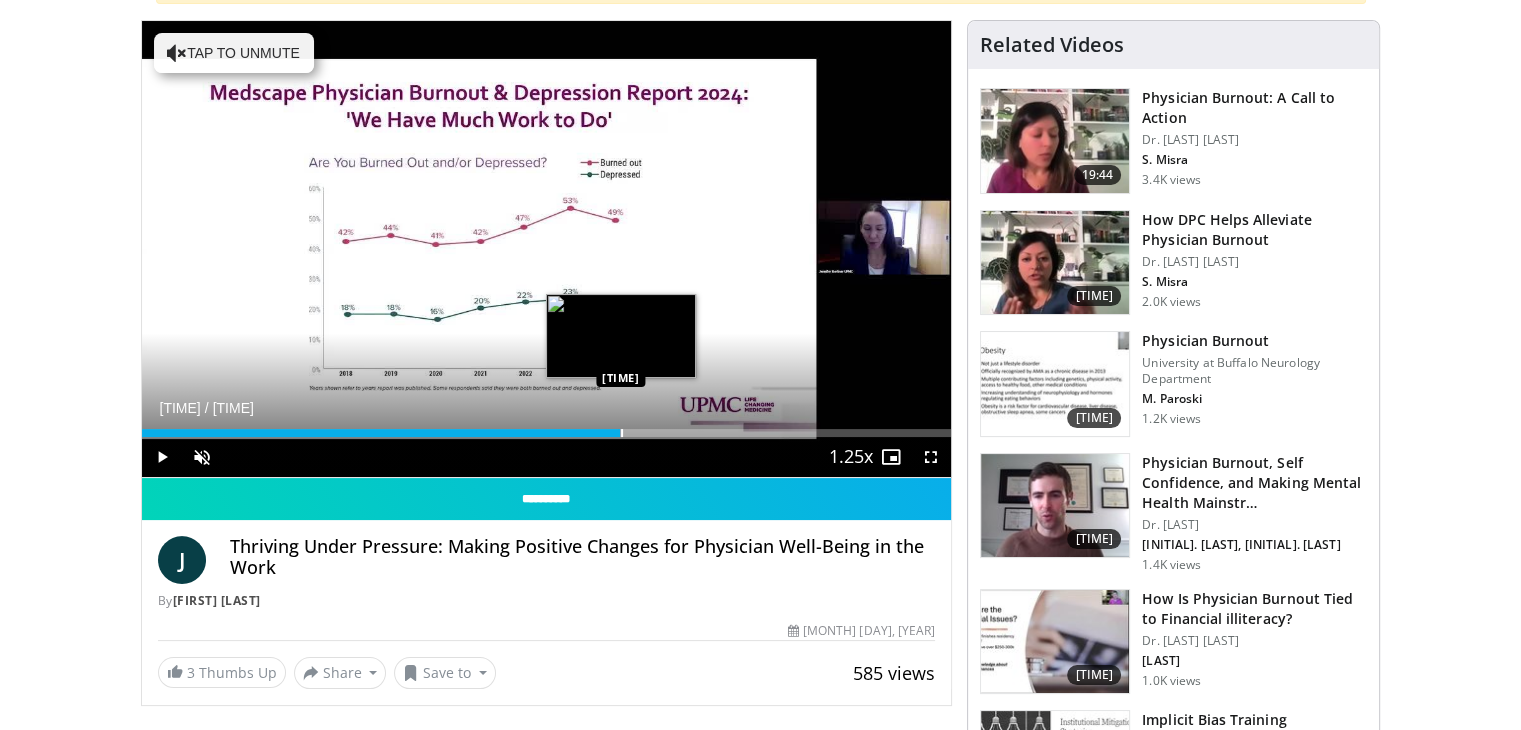 click on "Loaded :  59.38% [TIME] [TIME]" at bounding box center [547, 427] 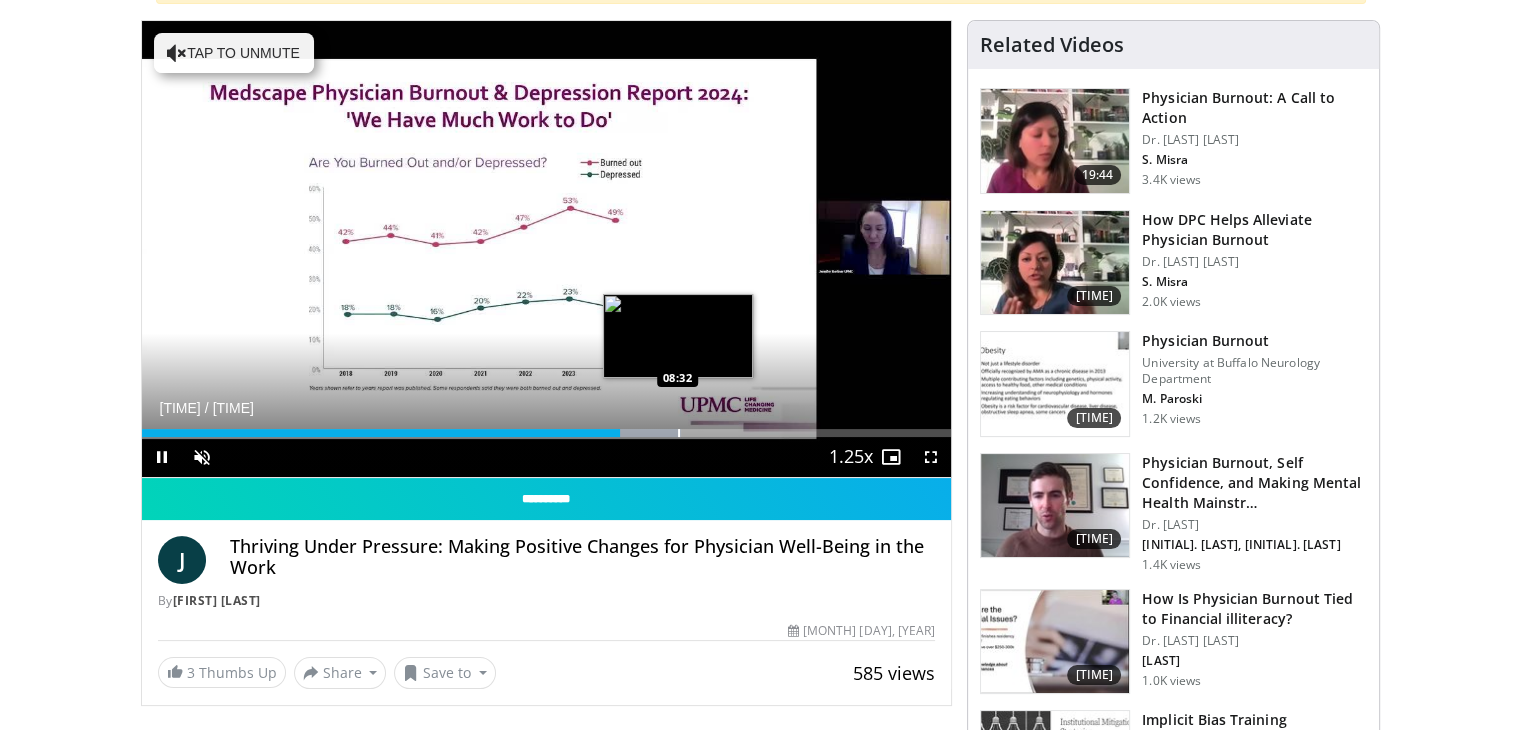 click on "Loaded :  66.59% [TIME] [TIME]" at bounding box center [547, 427] 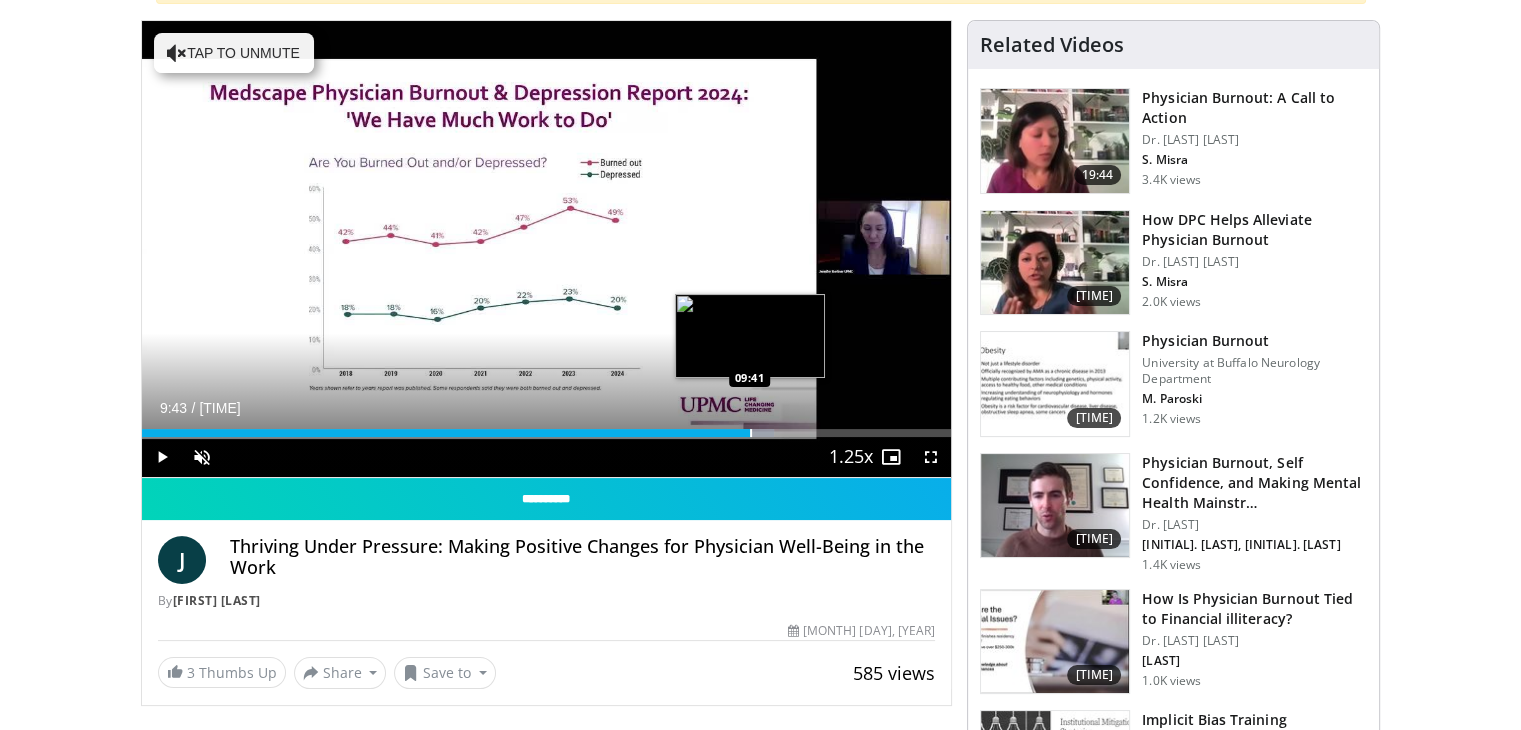 click on "Loaded :  78.12% [TIME] [TIME]" at bounding box center (547, 433) 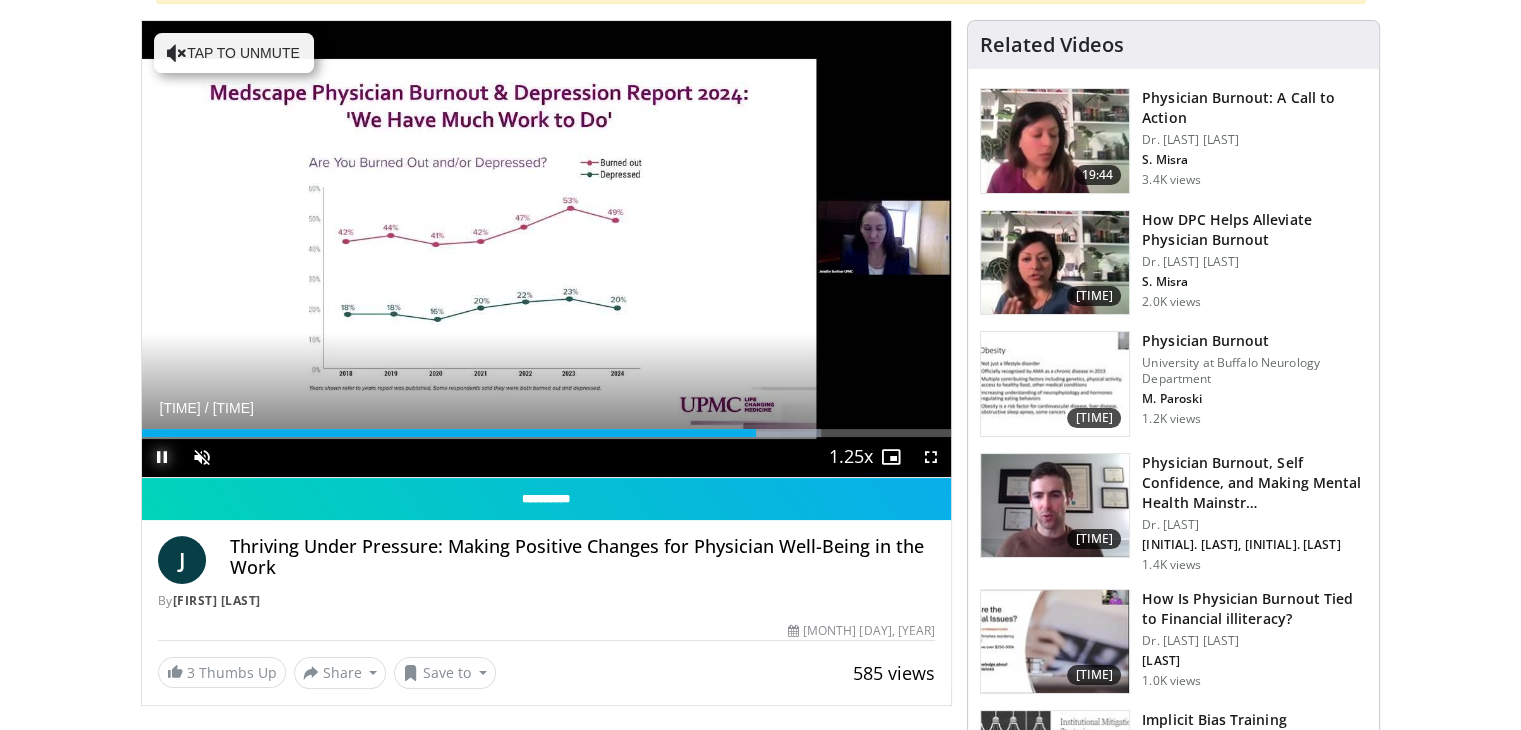 click at bounding box center [162, 457] 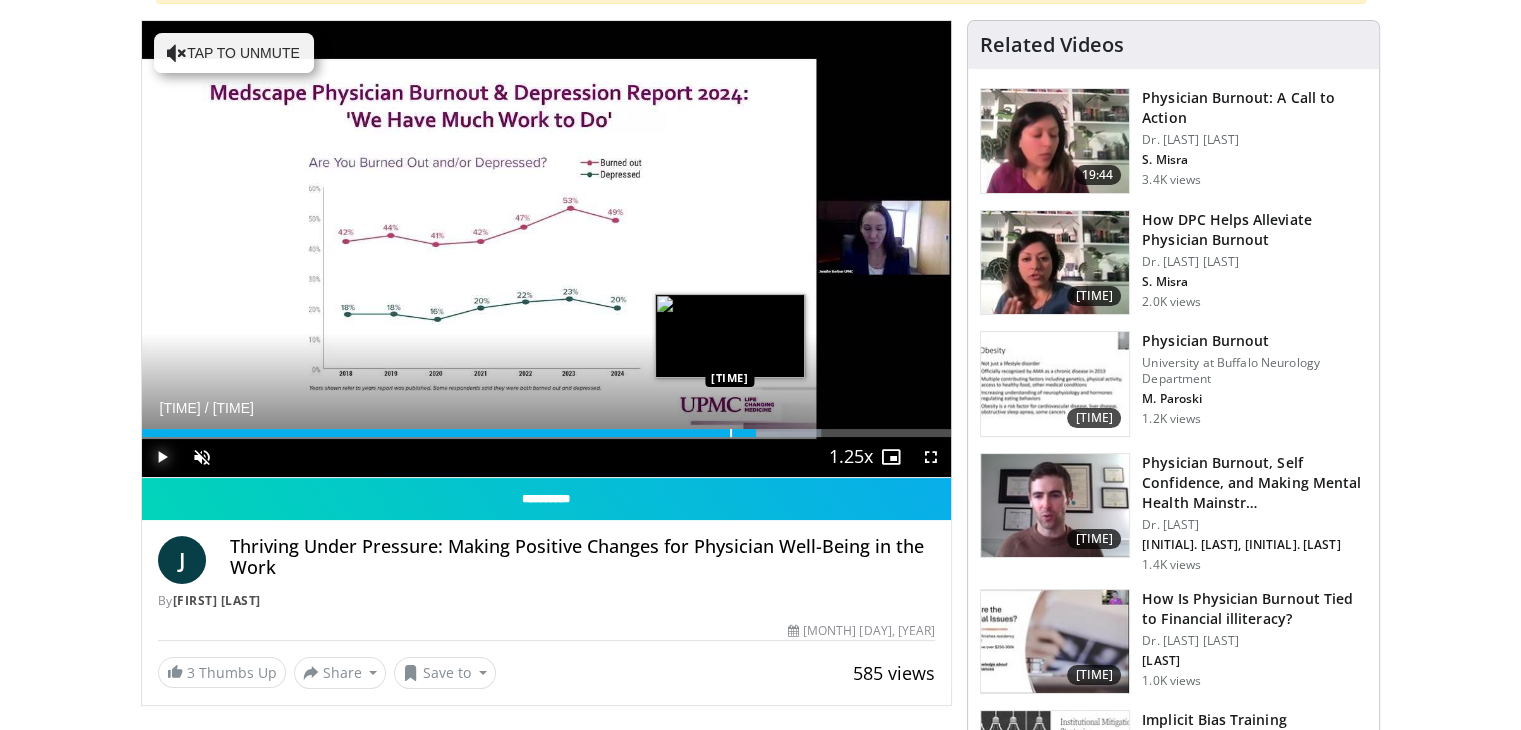 click at bounding box center (731, 433) 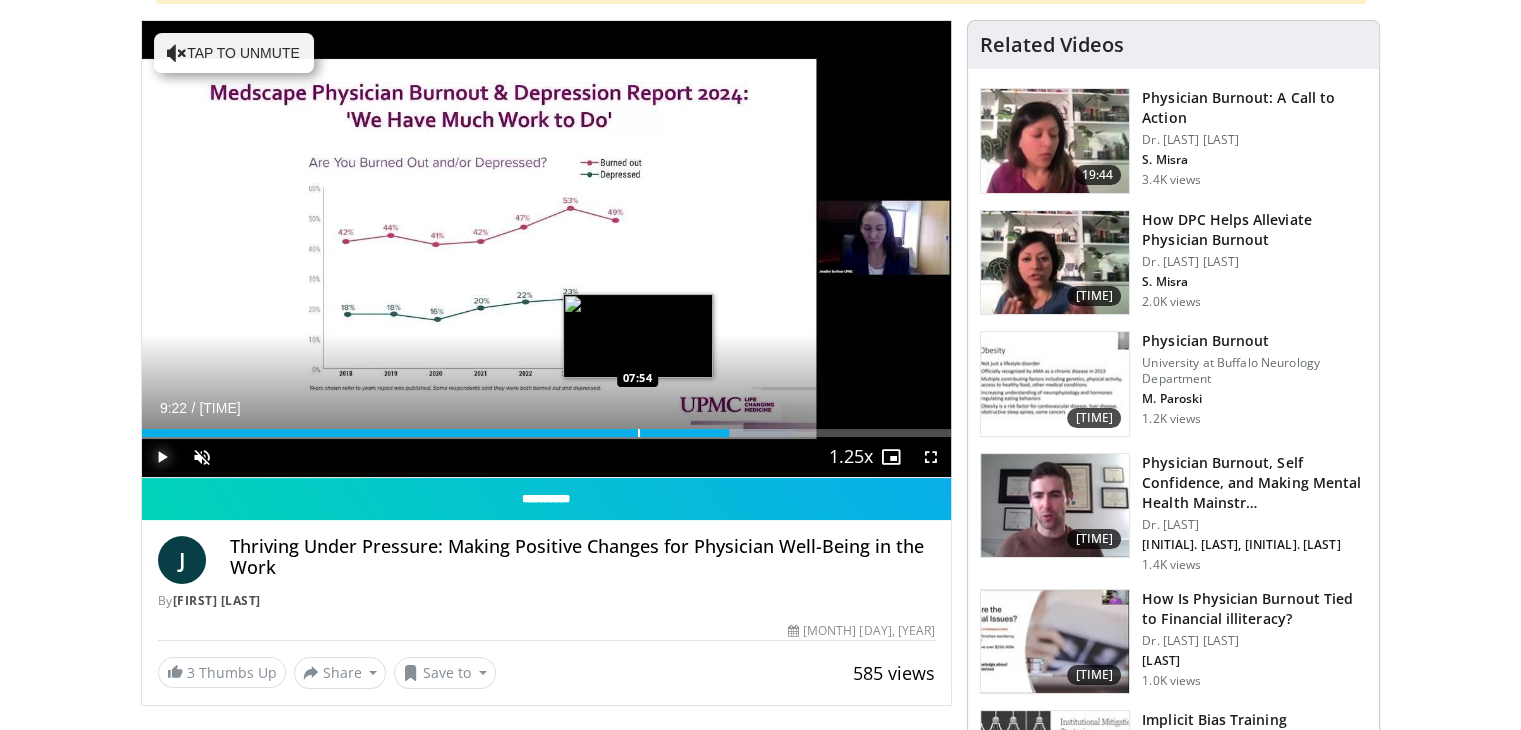 click at bounding box center [639, 433] 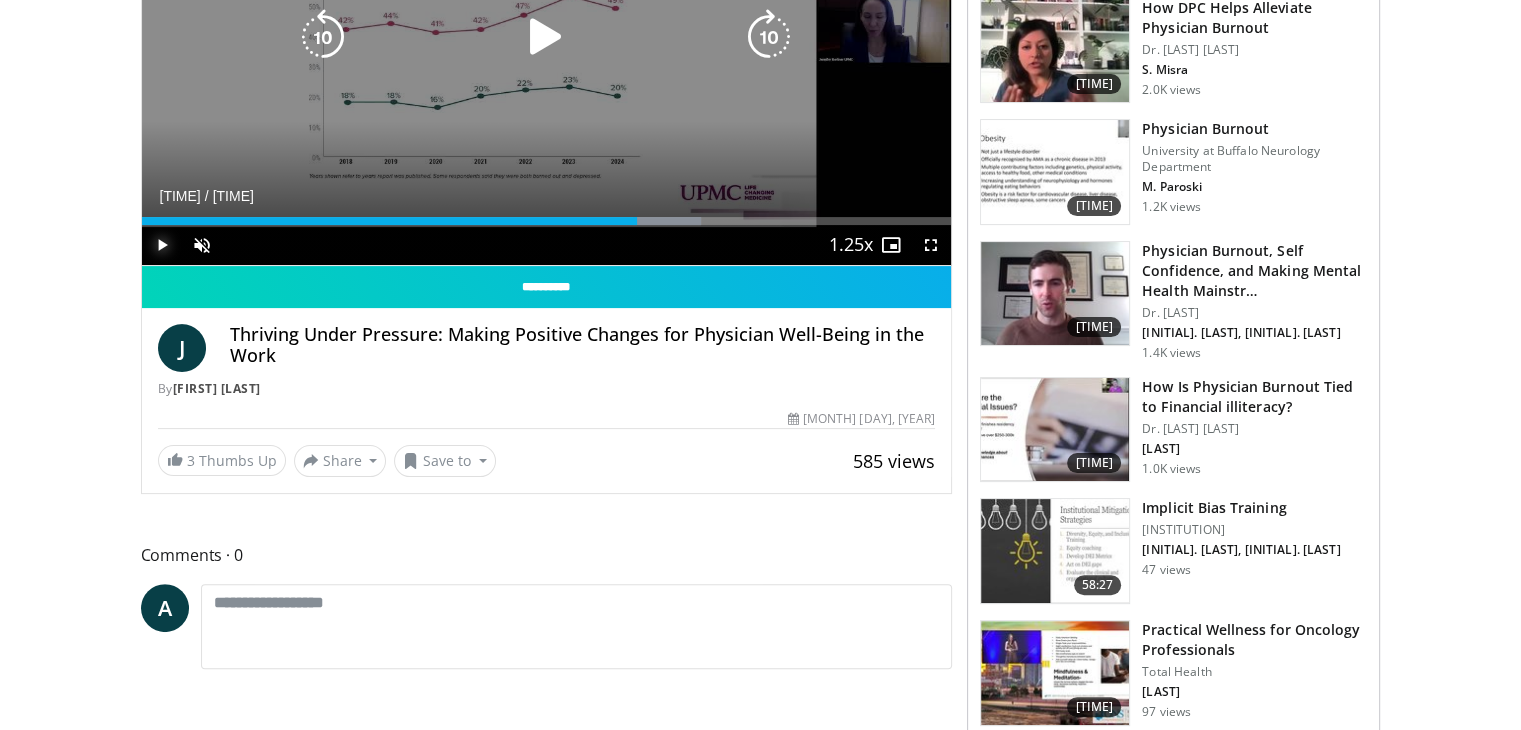 scroll, scrollTop: 700, scrollLeft: 0, axis: vertical 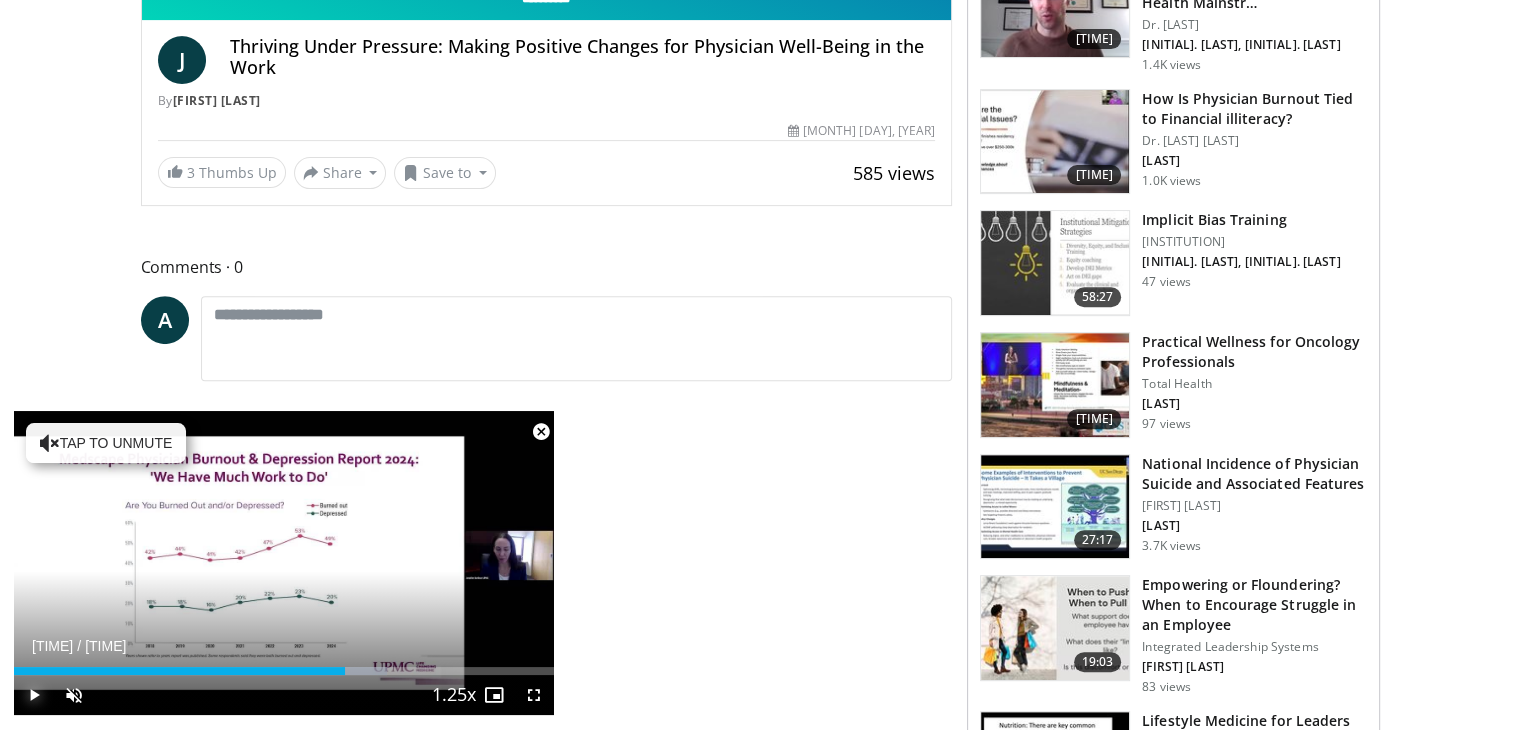 type 